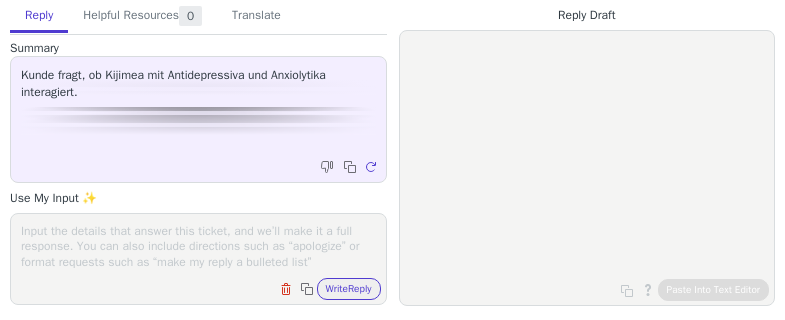 scroll, scrollTop: 0, scrollLeft: 0, axis: both 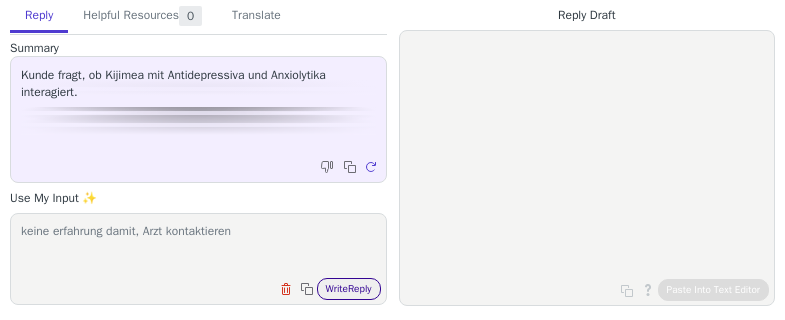 type on "keine erfahrung damit, Arzt kontaktieren" 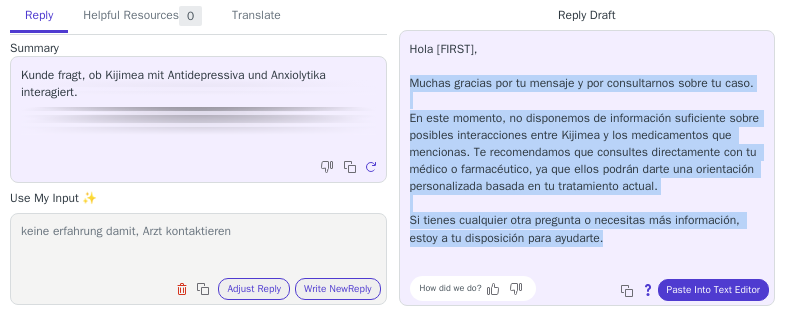 drag, startPoint x: 410, startPoint y: 81, endPoint x: 714, endPoint y: 262, distance: 353.80362 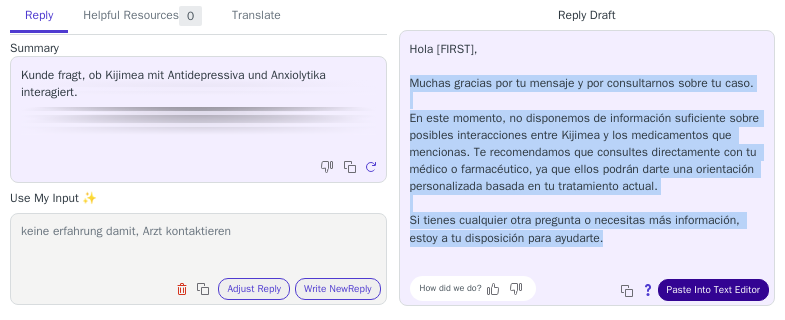 click on "Paste Into Text Editor" at bounding box center (713, 290) 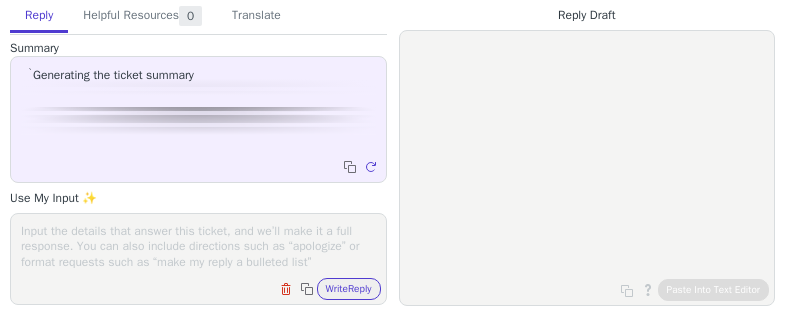 scroll, scrollTop: 0, scrollLeft: 0, axis: both 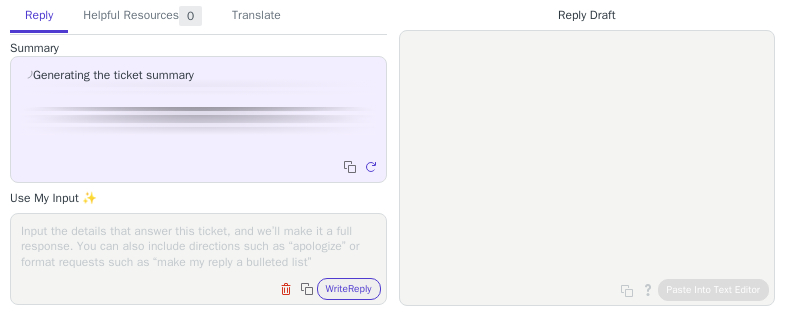 click at bounding box center (198, 246) 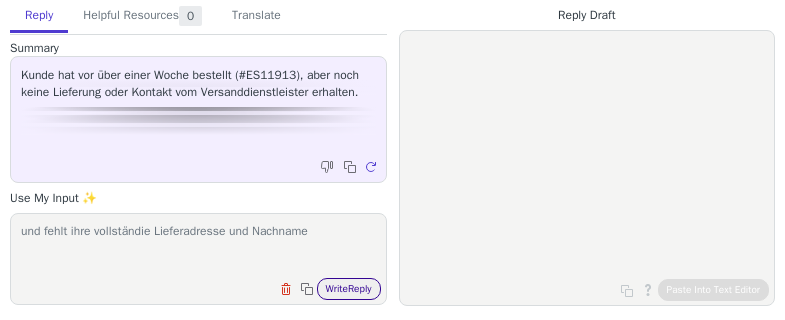 type on "und fehlt ihre vollständie Lieferadresse und Nachname" 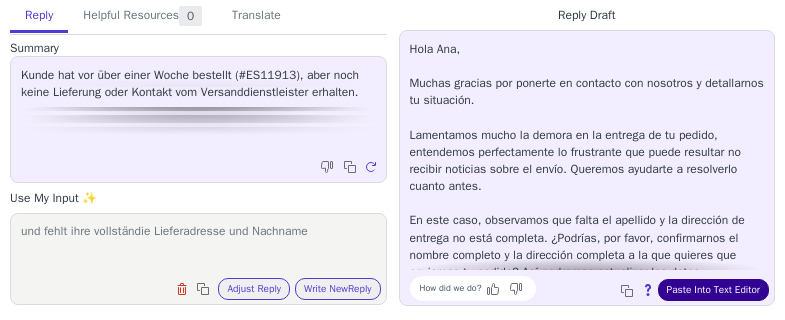 click on "Paste Into Text Editor" at bounding box center (713, 290) 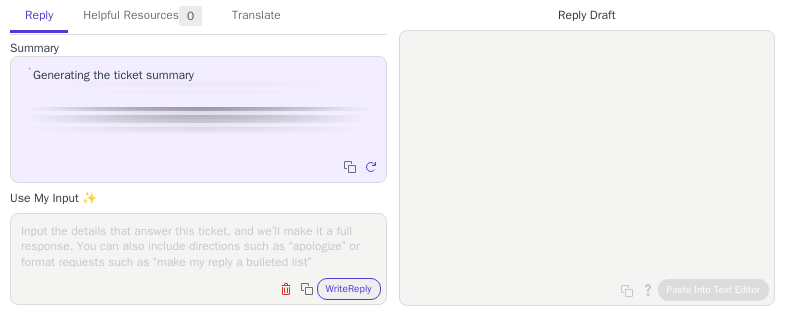 scroll, scrollTop: 0, scrollLeft: 0, axis: both 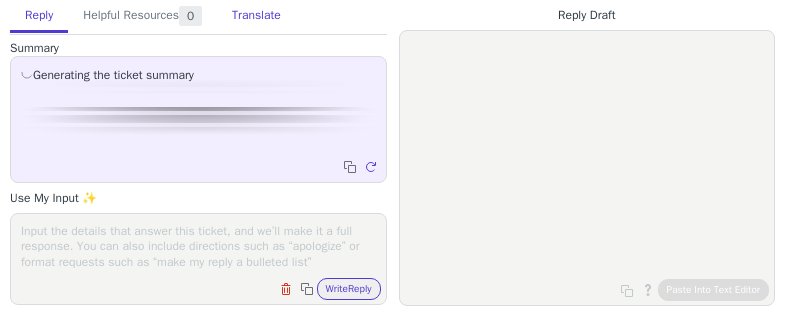 click on "Translate" at bounding box center [256, 16] 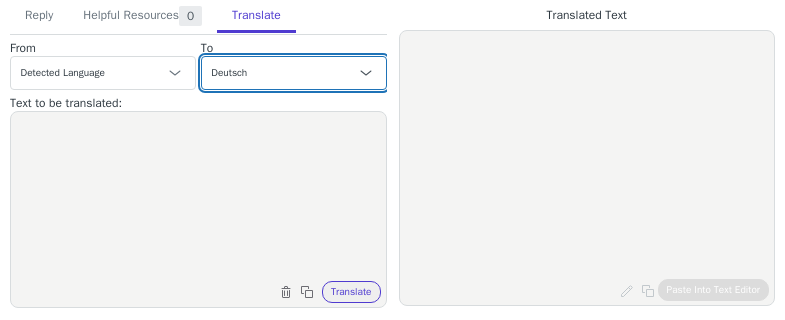 drag, startPoint x: 245, startPoint y: 71, endPoint x: 249, endPoint y: 59, distance: 12.649111 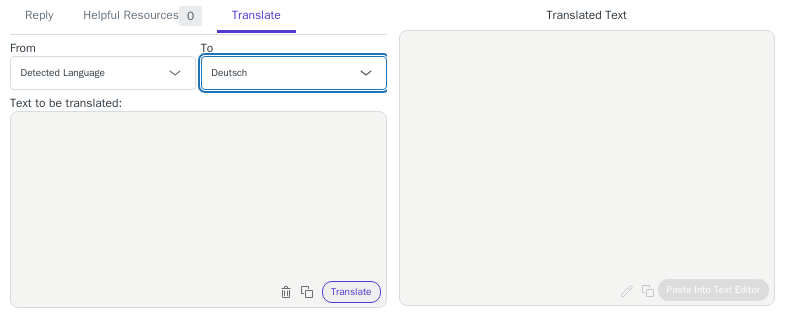 select on "fr-fr" 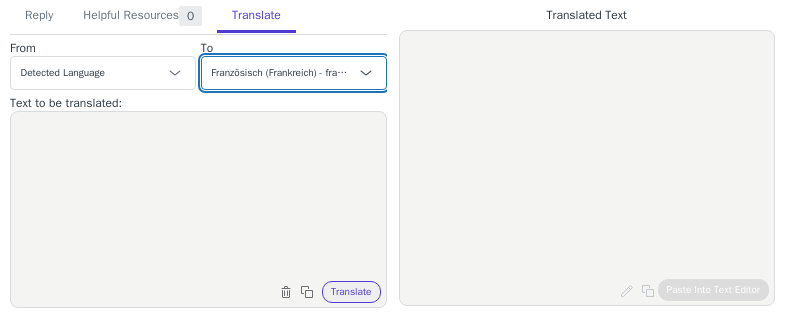 click on "Czech Englisch (Vereinigte Staaten) - English (United States) Danish Dutch French French (Canada) Deutsch Italian Japanese Korean Norwegian Polish Portuguese Portuguese (Brazil) Slovak Spanisch - español Swedish Italienisch (Italien) - italiano (Italia) Polnisch (Polen) - polski (Polska) Schwedisch (Schweden) - svenska (Sverige) Französisch (Frankreich) - français (France)" at bounding box center (294, 73) 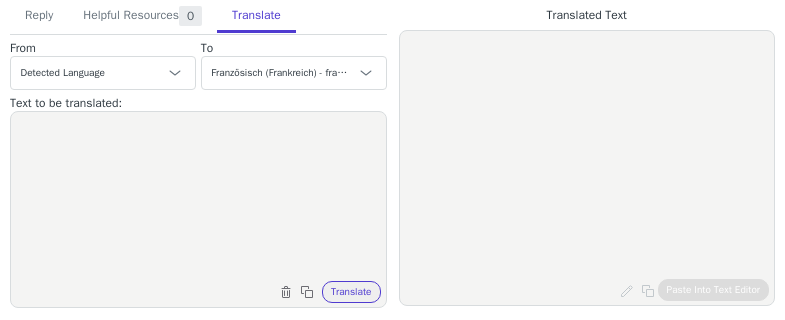 click at bounding box center (198, 197) 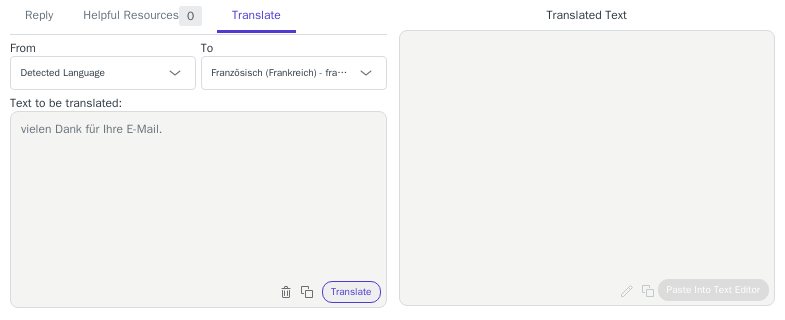 paste on "Für Kijimea Regularis sind keine Neben- oder Wechselwirkungen bekannt. Da wir jedoch an dieser Stelle keine personenbezogenen Aussagen treffen können, empfehlen wir die Rücksprache mit dem behandelnden Arzt." 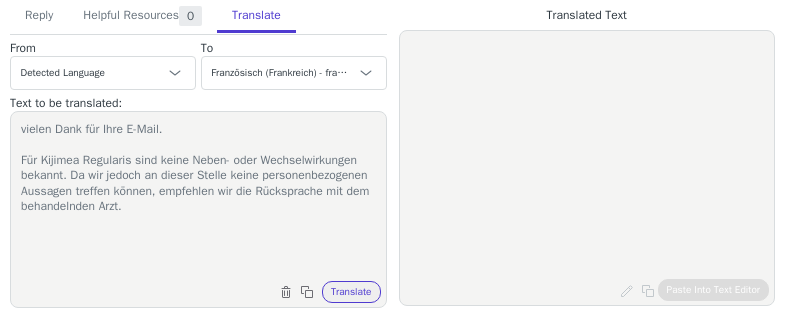 click on "vielen Dank für Ihre E-Mail.
Für Kijimea Regularis sind keine Neben- oder Wechselwirkungen bekannt. Da wir jedoch an dieser Stelle keine personenbezogenen Aussagen treffen können, empfehlen wir die Rücksprache mit dem behandelnden Arzt." at bounding box center (198, 197) 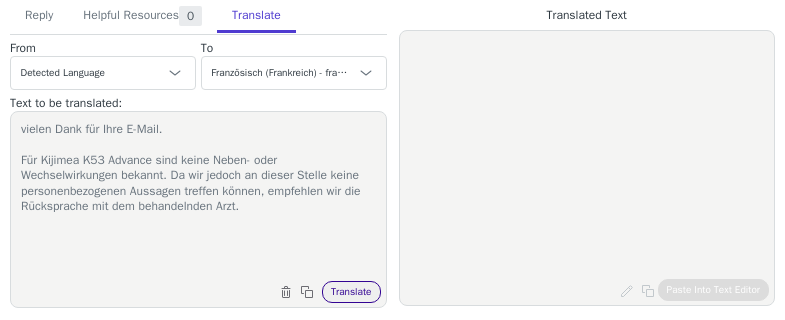 type on "vielen Dank für Ihre E-Mail.
Für Kijimea K53 Advance sind keine Neben- oder Wechselwirkungen bekannt. Da wir jedoch an dieser Stelle keine personenbezogenen Aussagen treffen können, empfehlen wir die Rücksprache mit dem behandelnden Arzt." 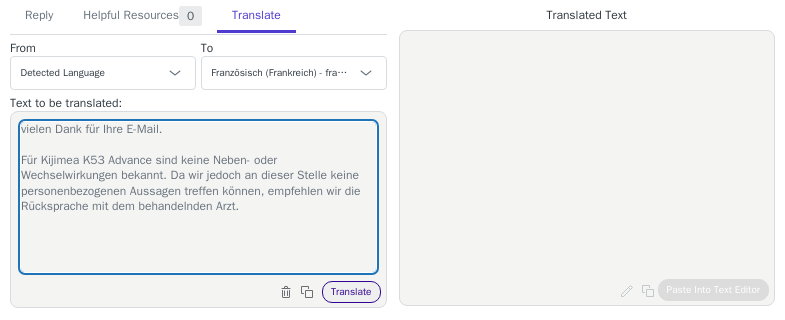 click on "Translate" at bounding box center [351, 292] 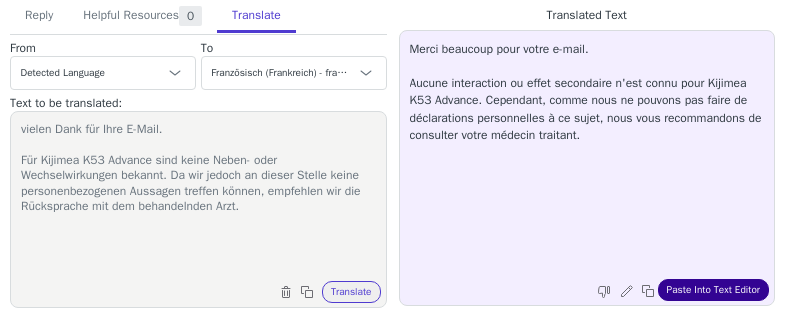 click on "Paste Into Text Editor" at bounding box center [713, 290] 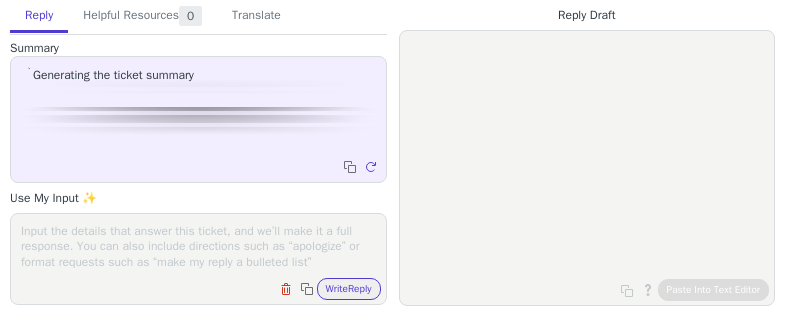 scroll, scrollTop: 0, scrollLeft: 0, axis: both 